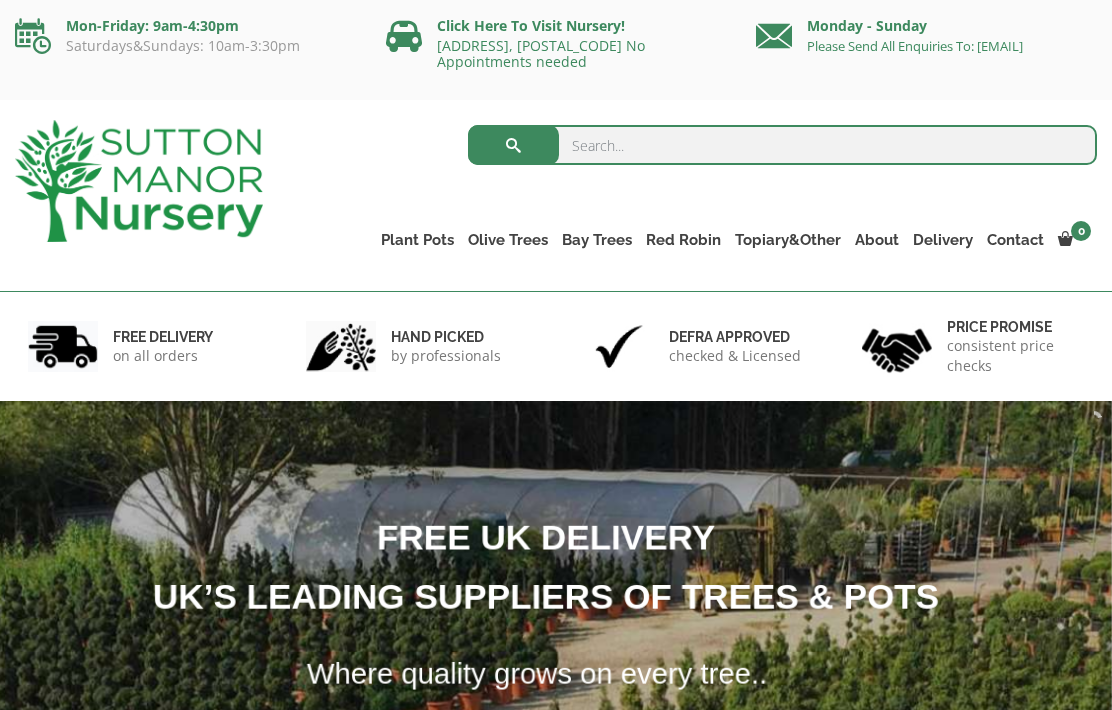 scroll, scrollTop: 0, scrollLeft: 0, axis: both 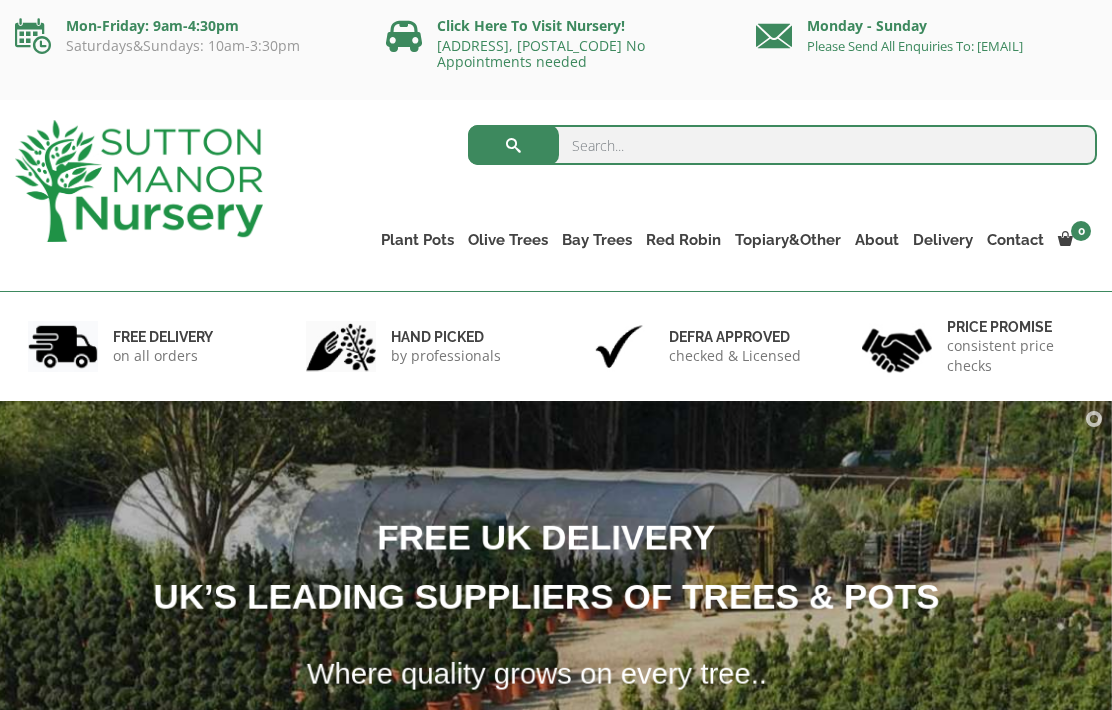 click on "Resin Bonded Pots" at bounding box center [0, 0] 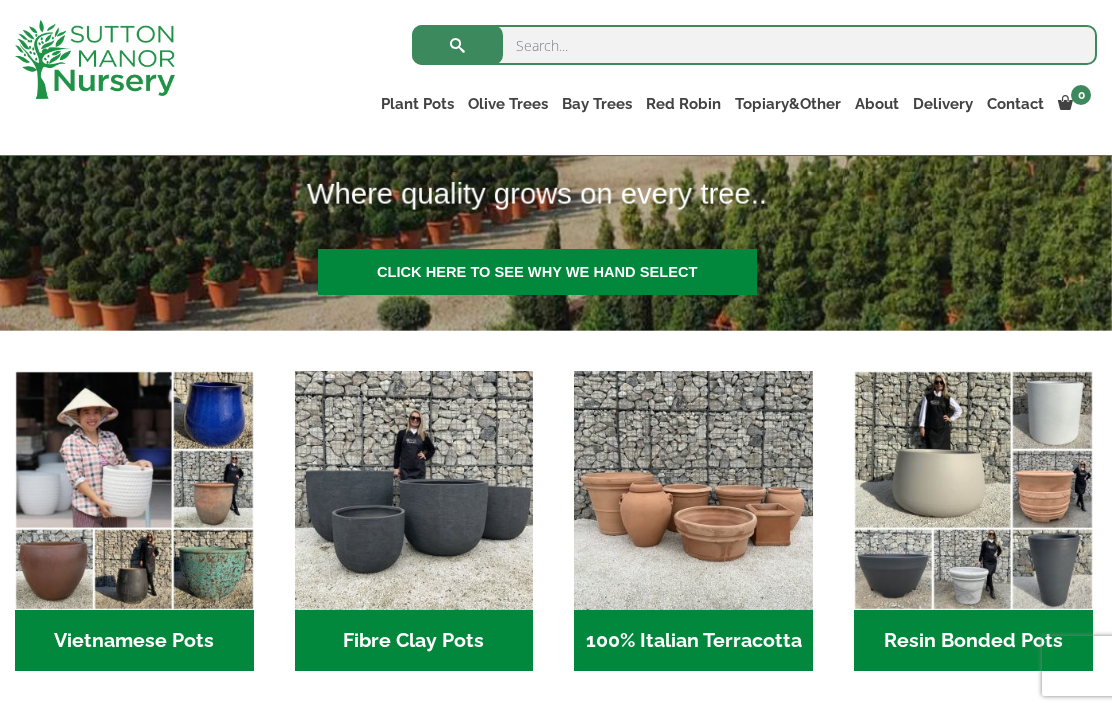 scroll, scrollTop: 479, scrollLeft: 0, axis: vertical 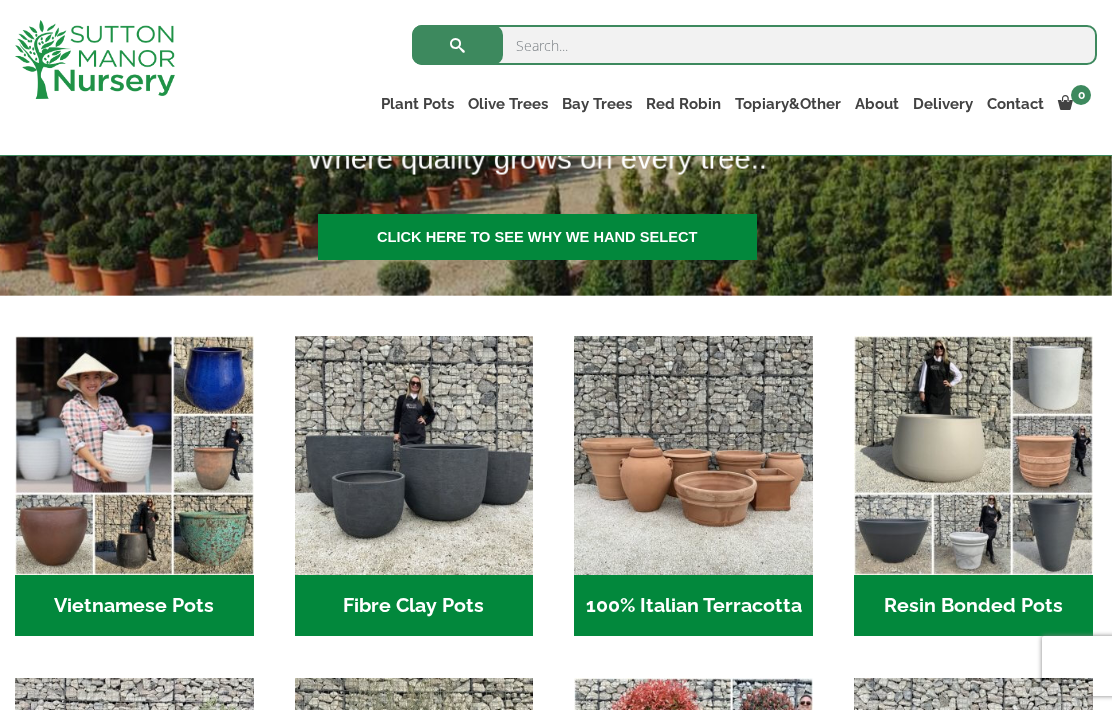 click at bounding box center [973, 455] 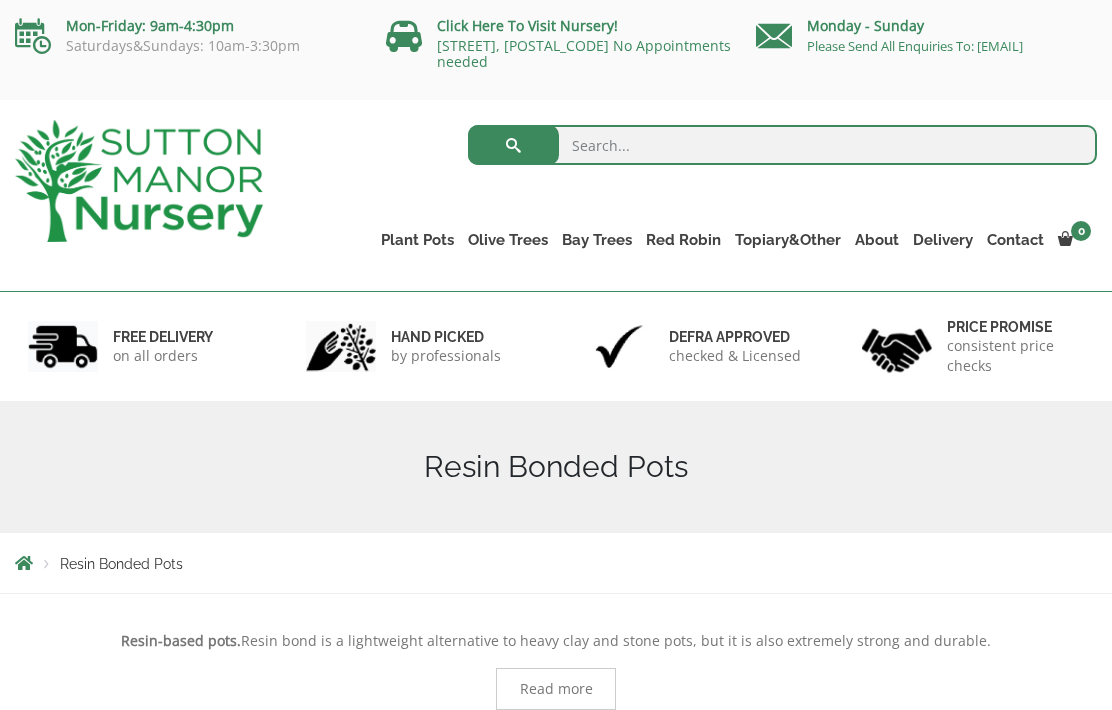 scroll, scrollTop: 0, scrollLeft: 0, axis: both 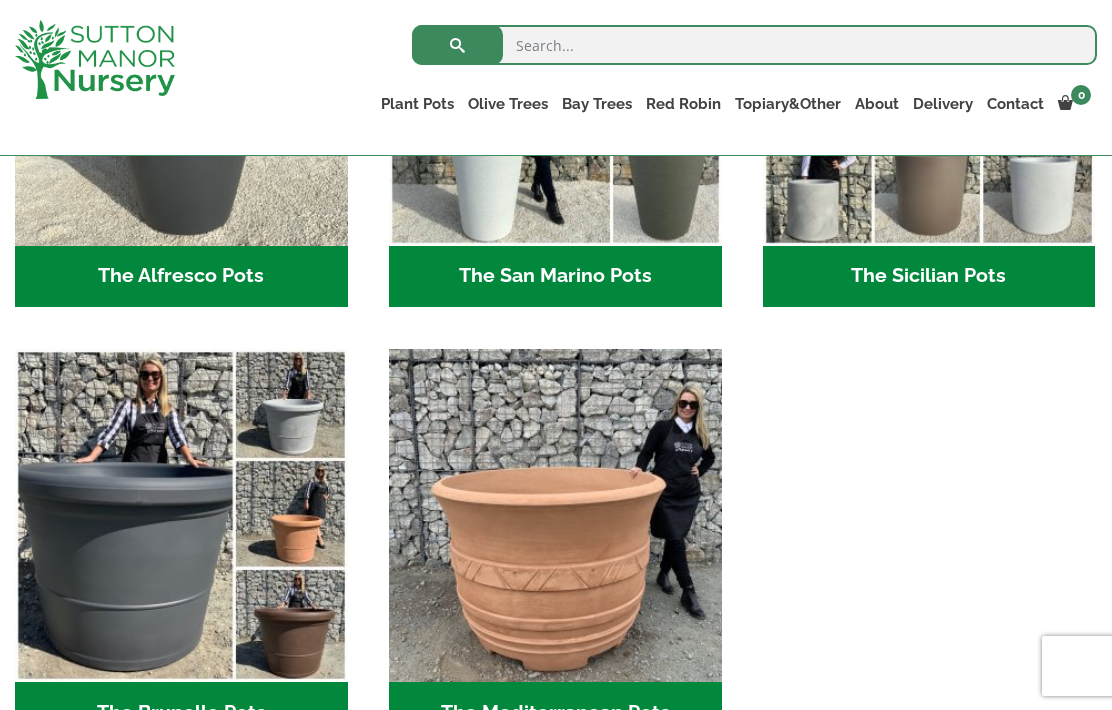 click at bounding box center (555, 515) 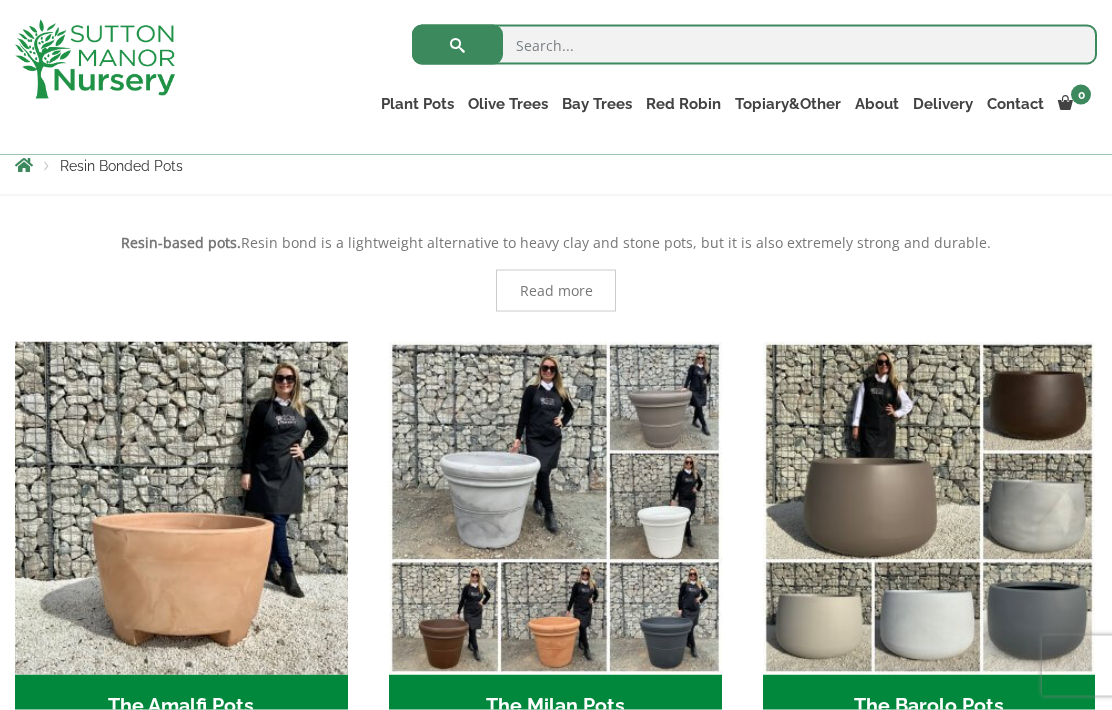 scroll, scrollTop: 364, scrollLeft: 0, axis: vertical 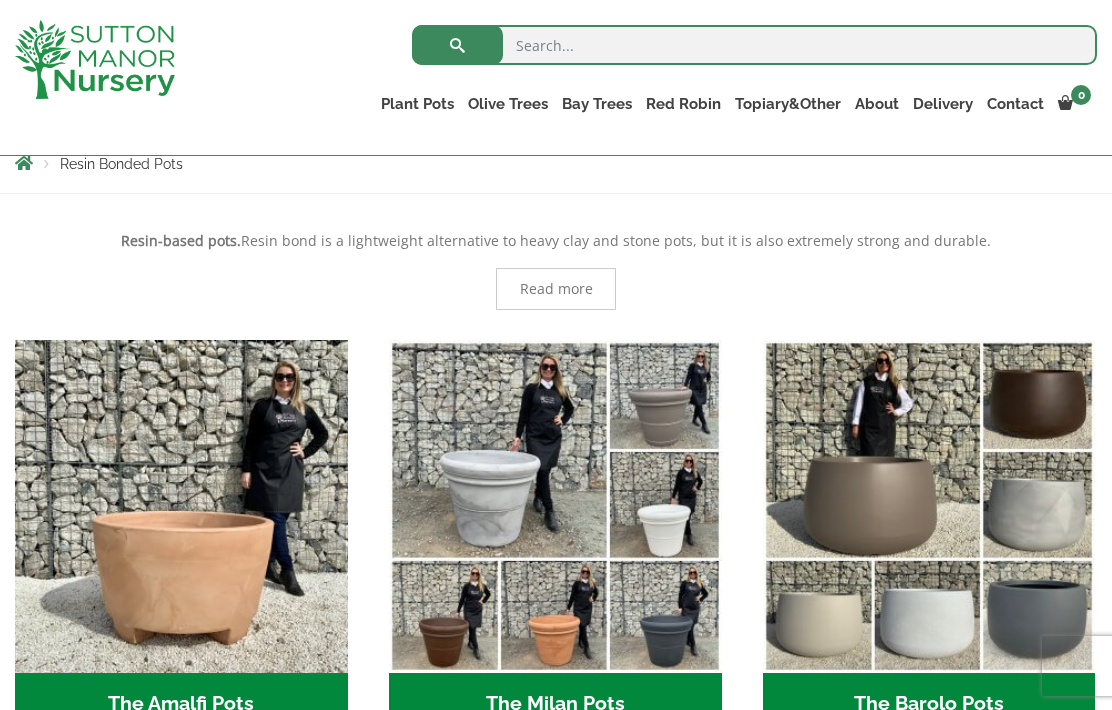 click at bounding box center [555, 506] 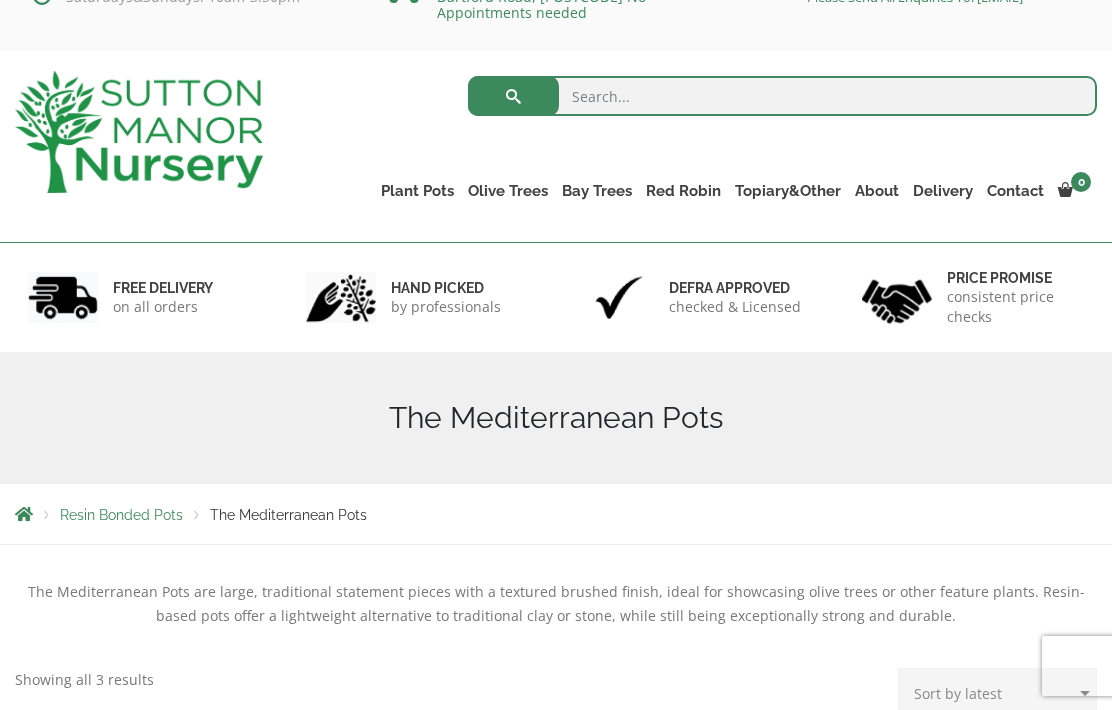 scroll, scrollTop: 273, scrollLeft: 0, axis: vertical 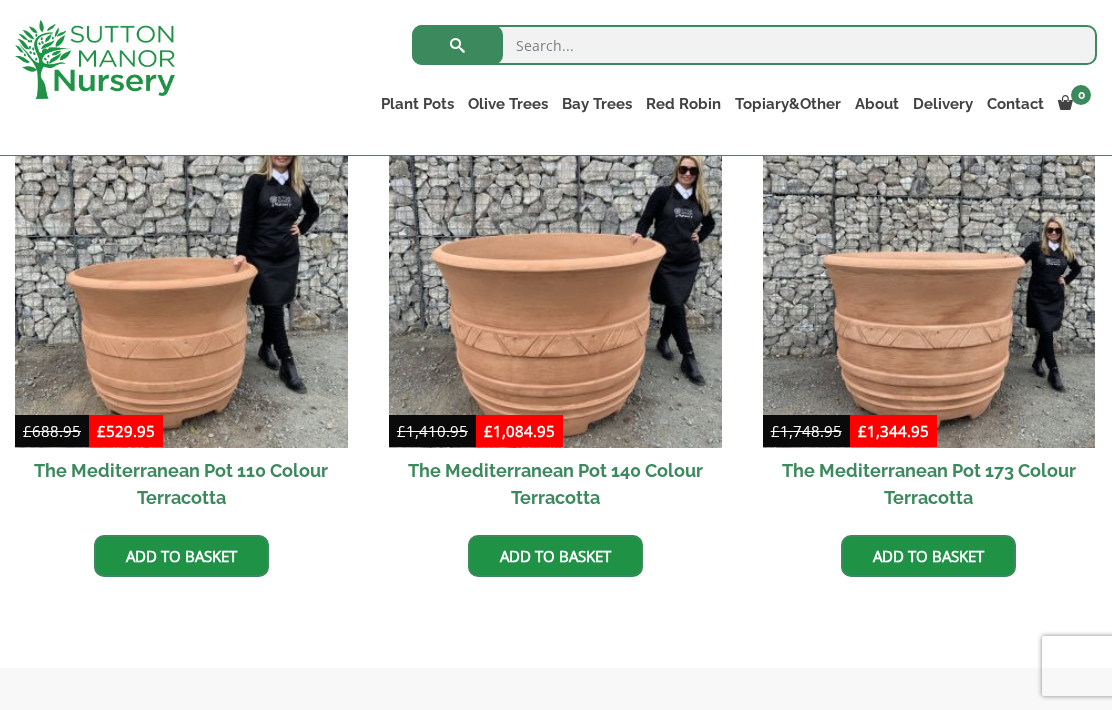 click at bounding box center [929, 281] 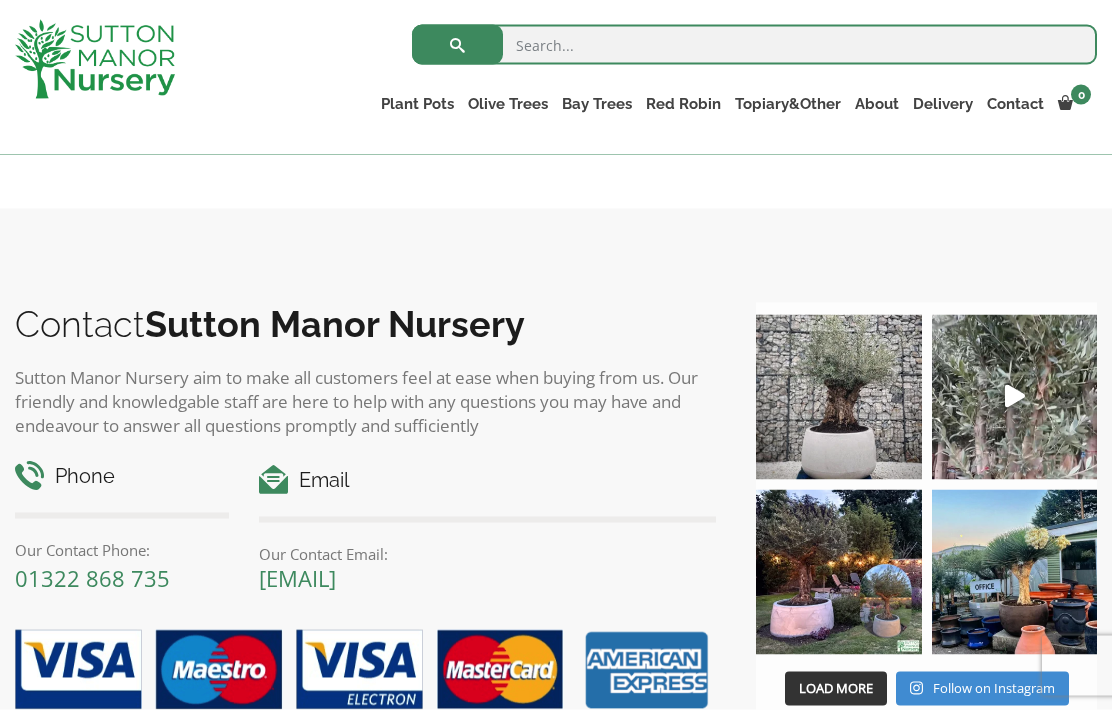 scroll, scrollTop: 1100, scrollLeft: 0, axis: vertical 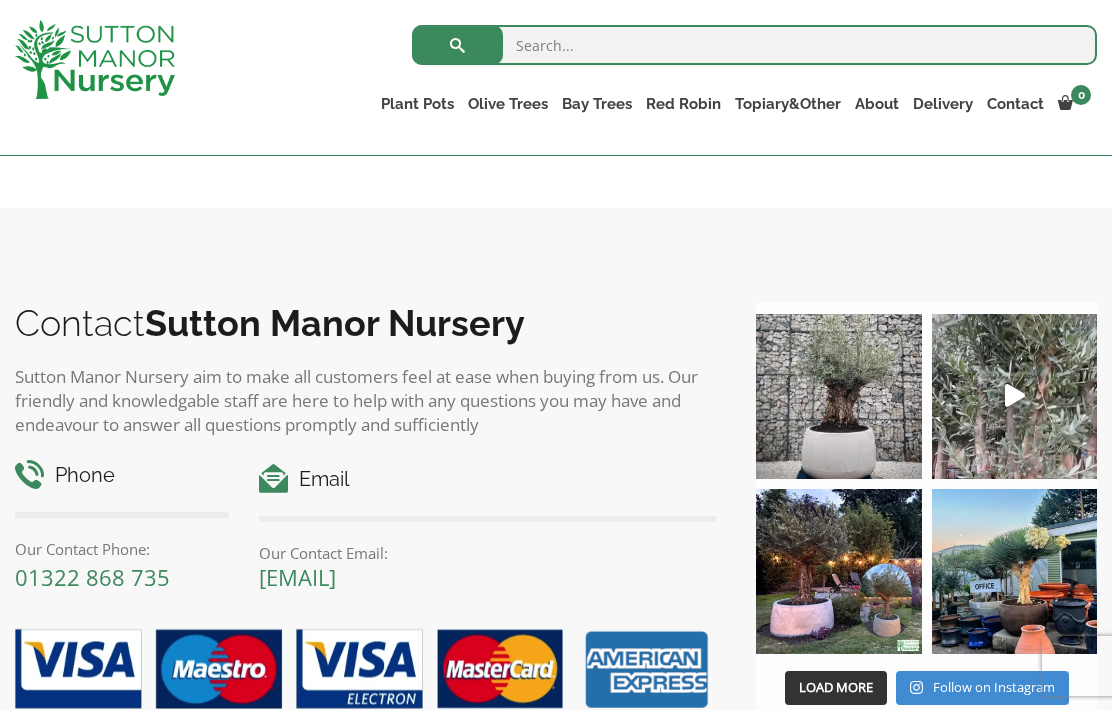 click at bounding box center [838, 396] 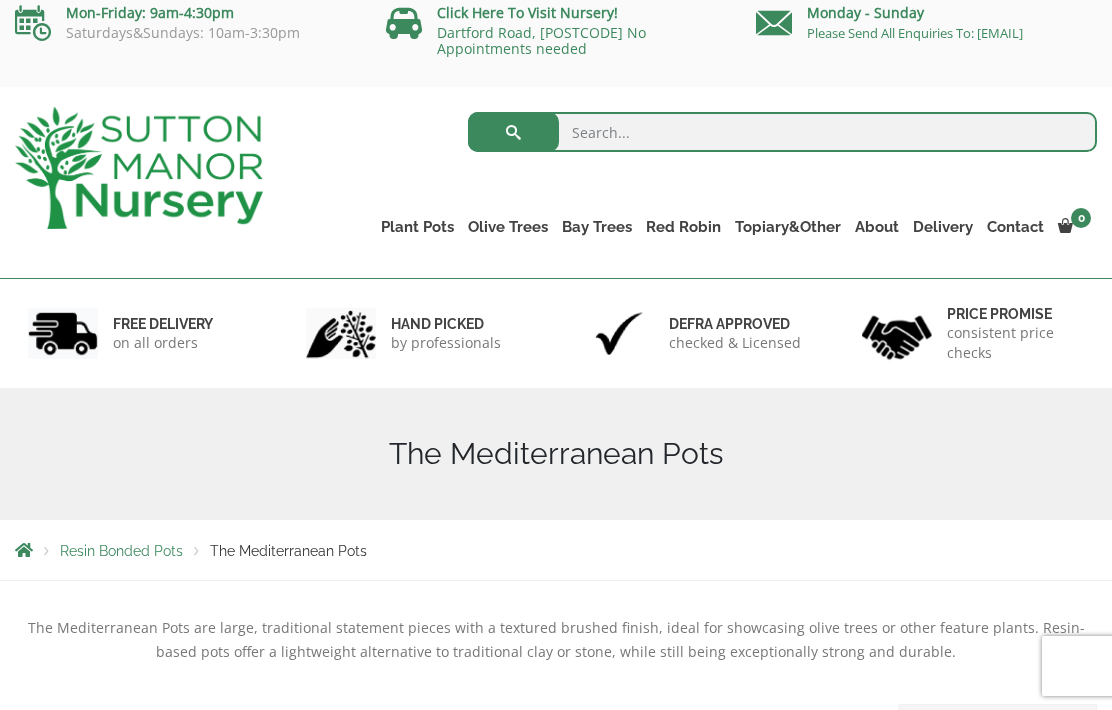 scroll, scrollTop: 11, scrollLeft: 0, axis: vertical 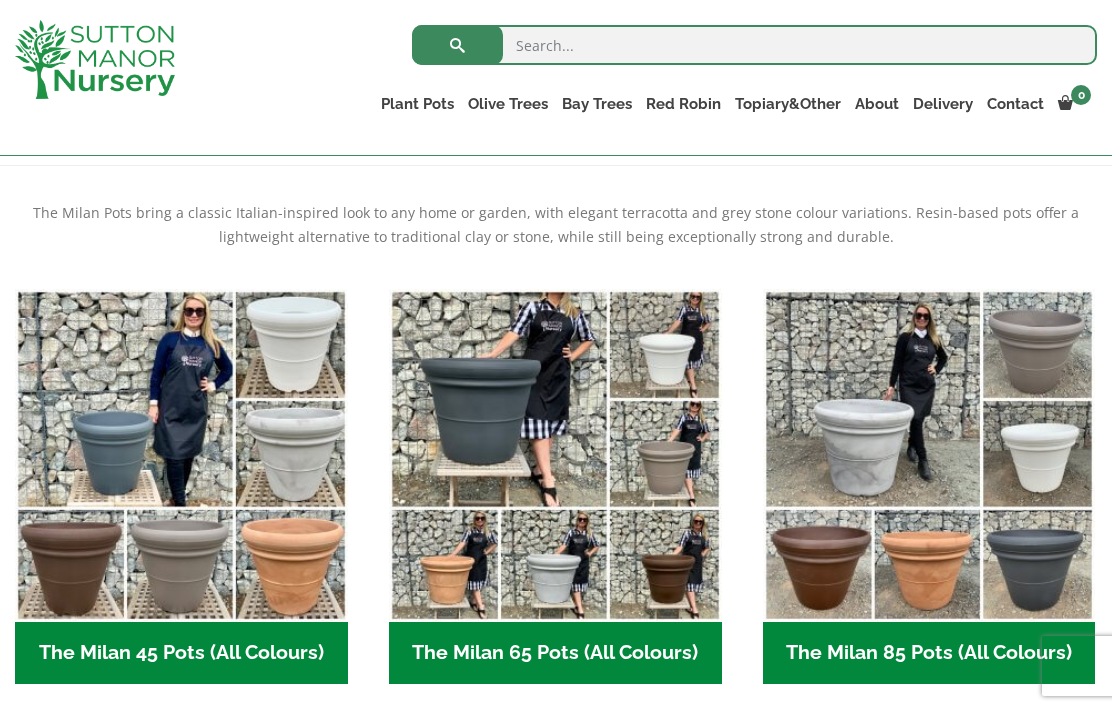 click at bounding box center [555, 455] 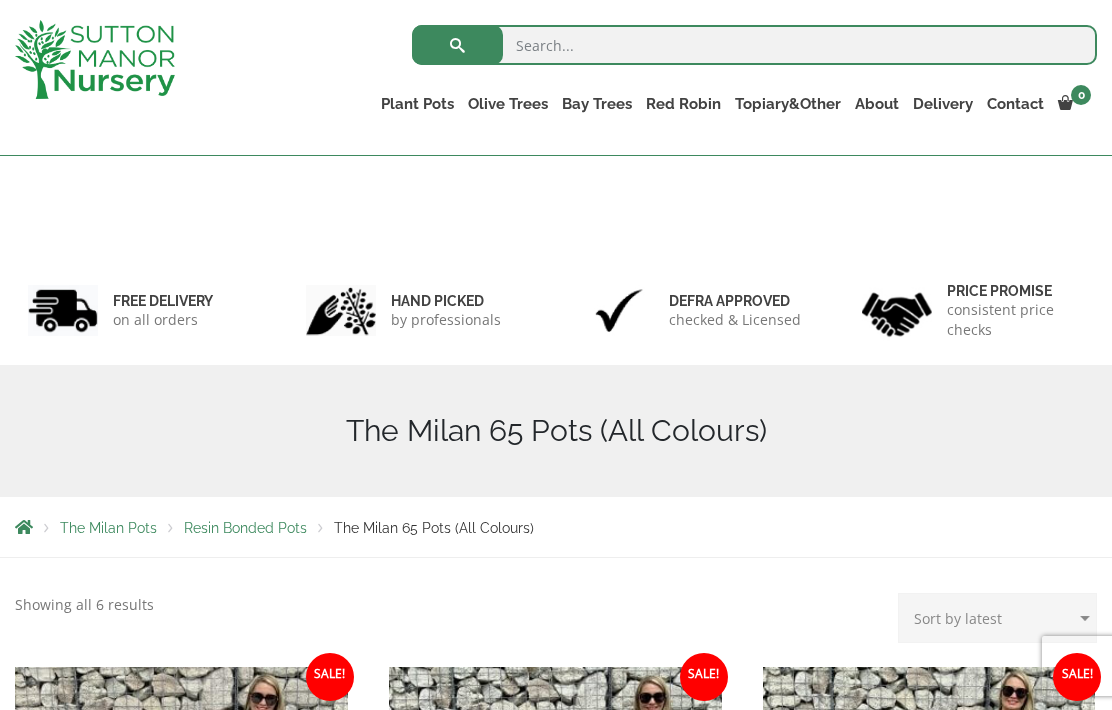 scroll, scrollTop: 491, scrollLeft: 0, axis: vertical 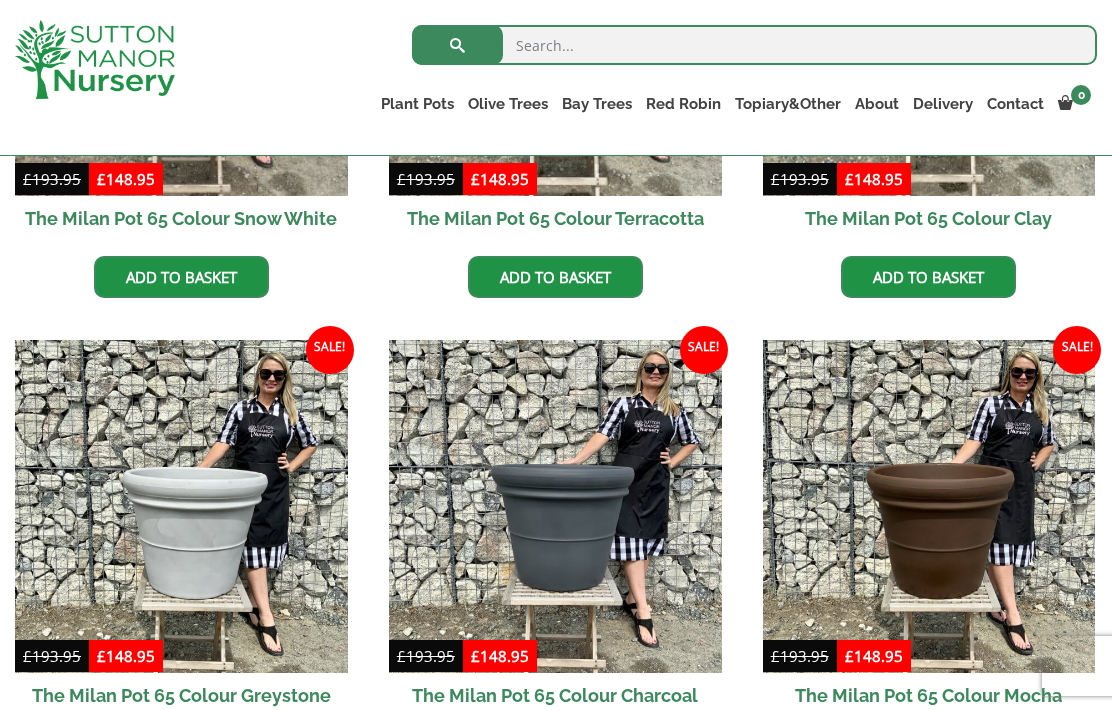 click at bounding box center (555, 506) 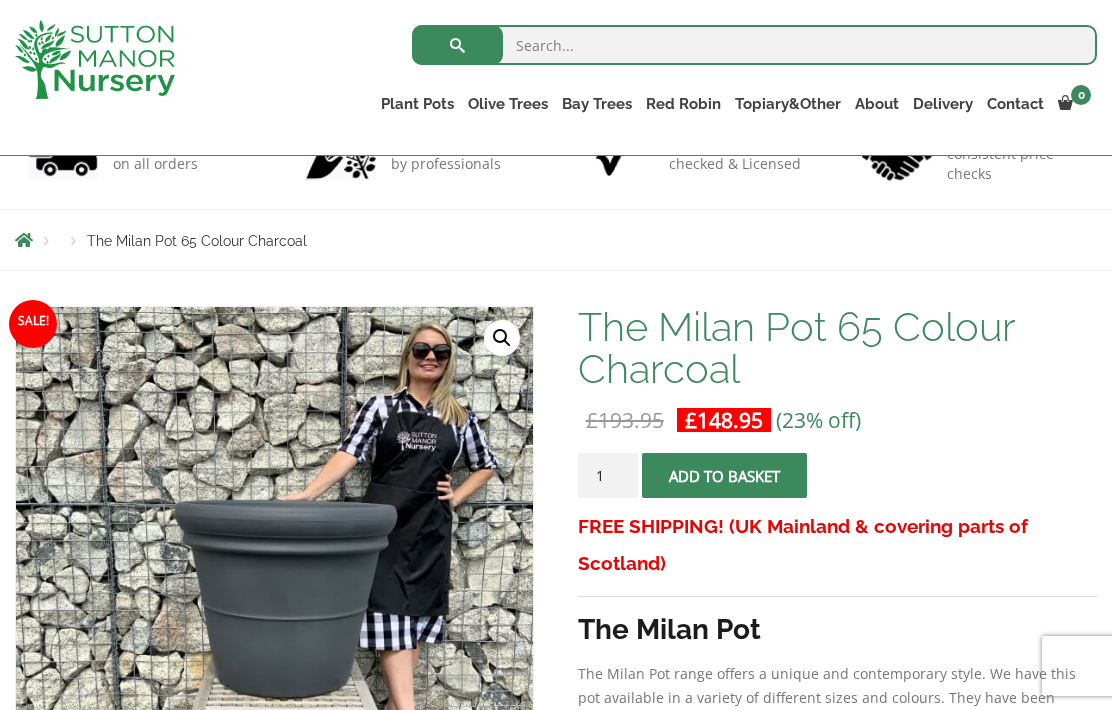scroll, scrollTop: 0, scrollLeft: 0, axis: both 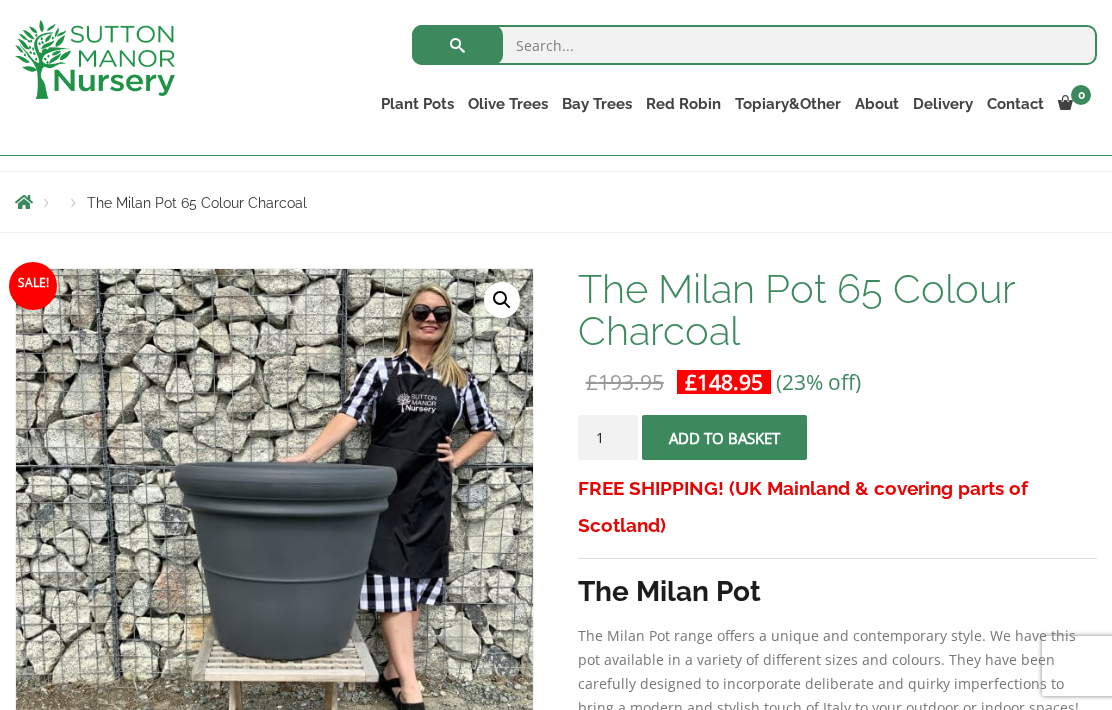 click on "🔍" at bounding box center [502, 300] 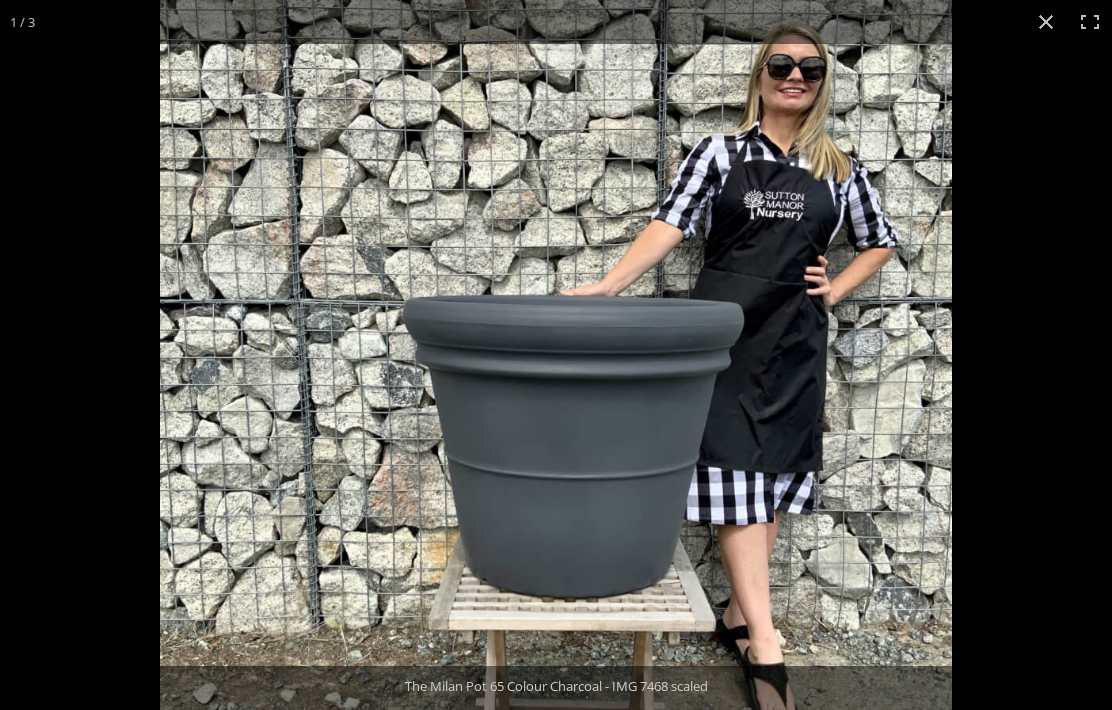click at bounding box center [1046, 22] 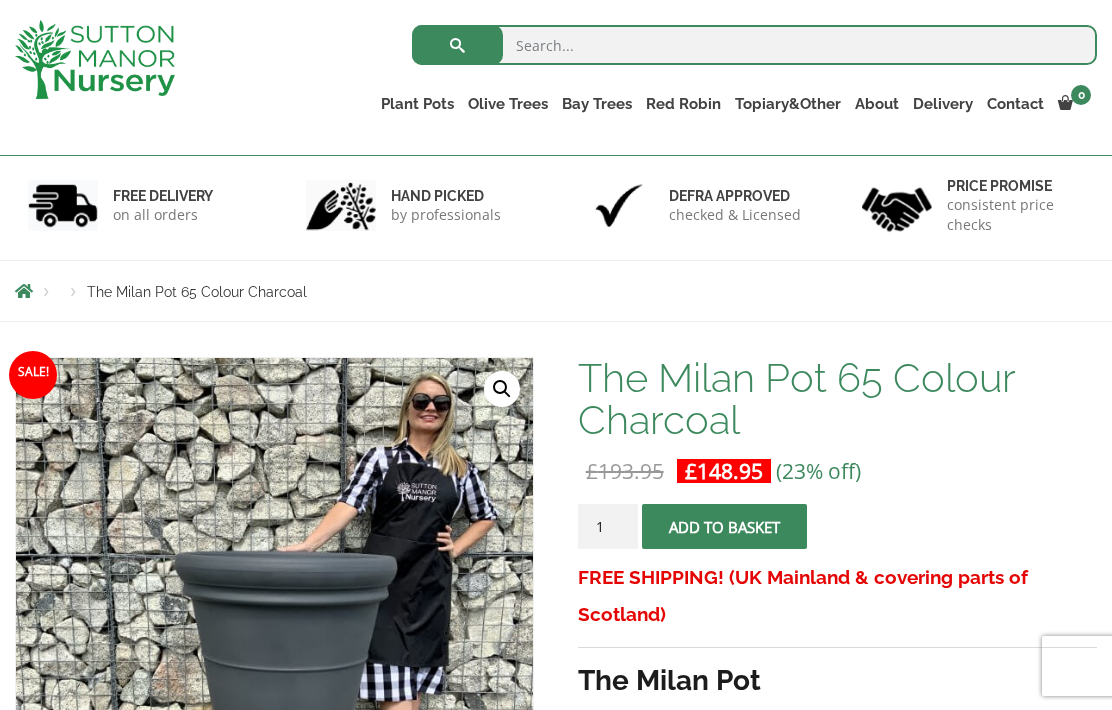 scroll, scrollTop: 0, scrollLeft: 0, axis: both 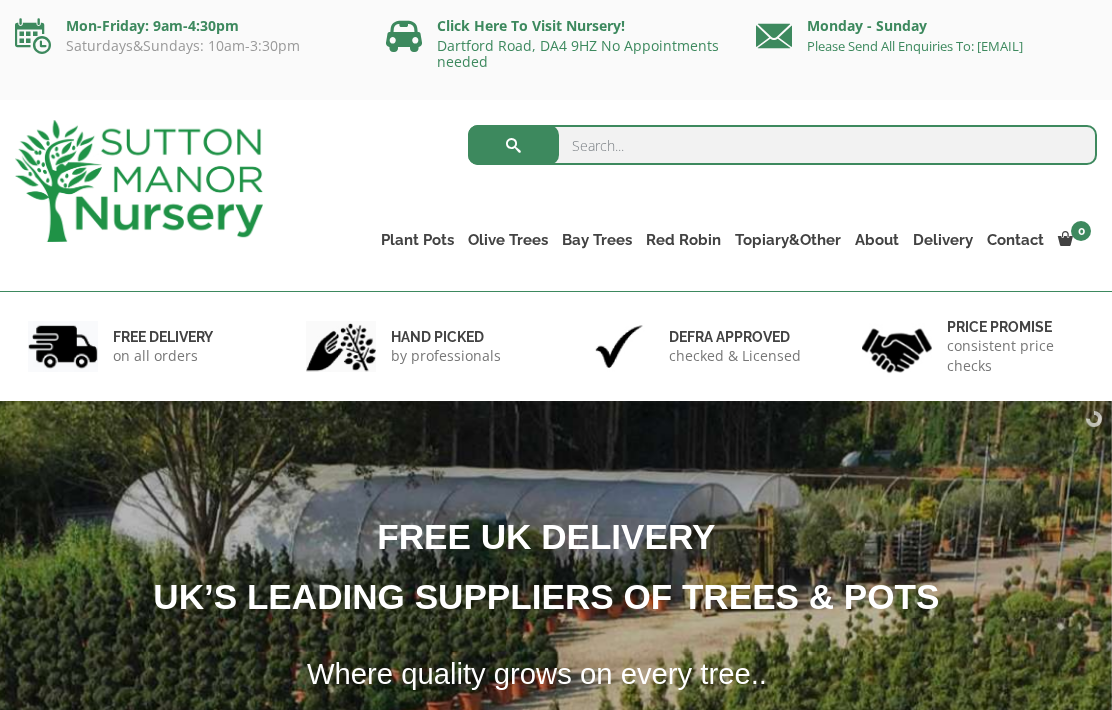 click on "The Milan Pots" at bounding box center [0, 0] 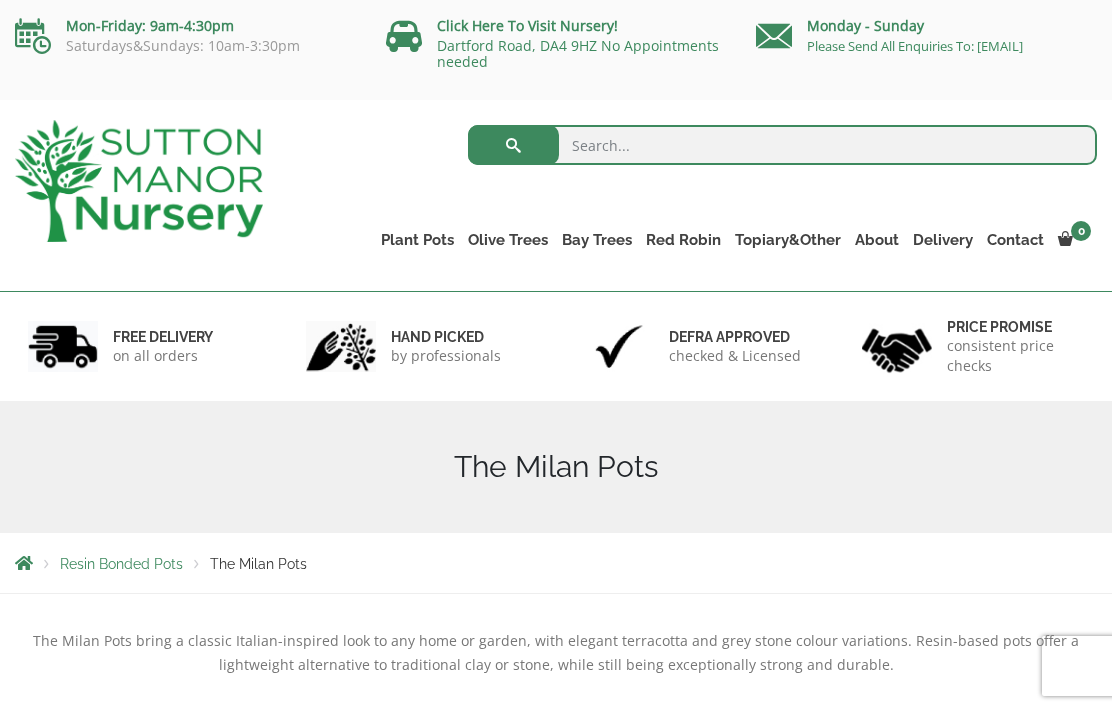 scroll, scrollTop: 0, scrollLeft: 0, axis: both 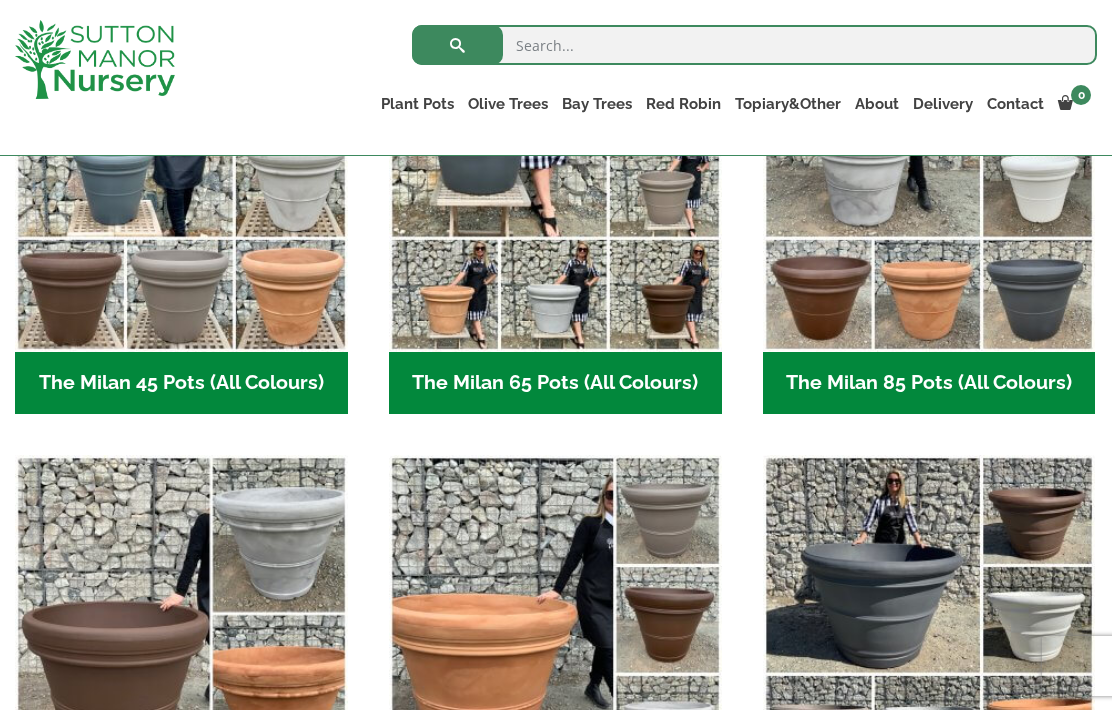 click on "The Milan 85 Pots (All Colours)  (6)" at bounding box center (929, 383) 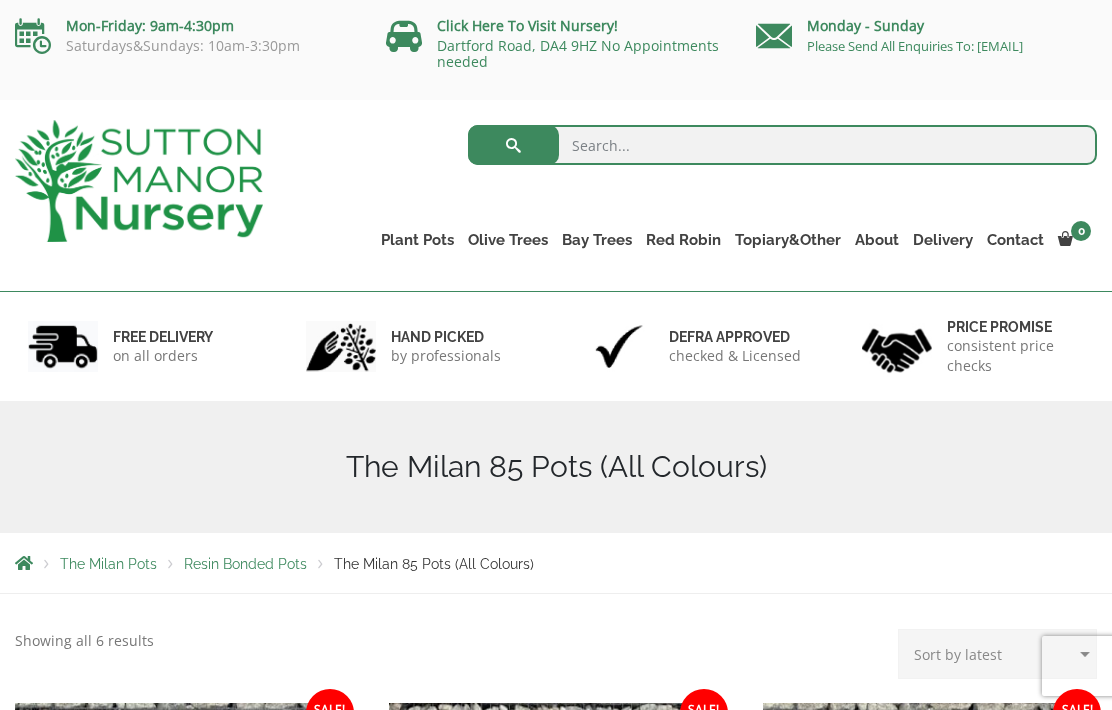 scroll, scrollTop: 291, scrollLeft: 0, axis: vertical 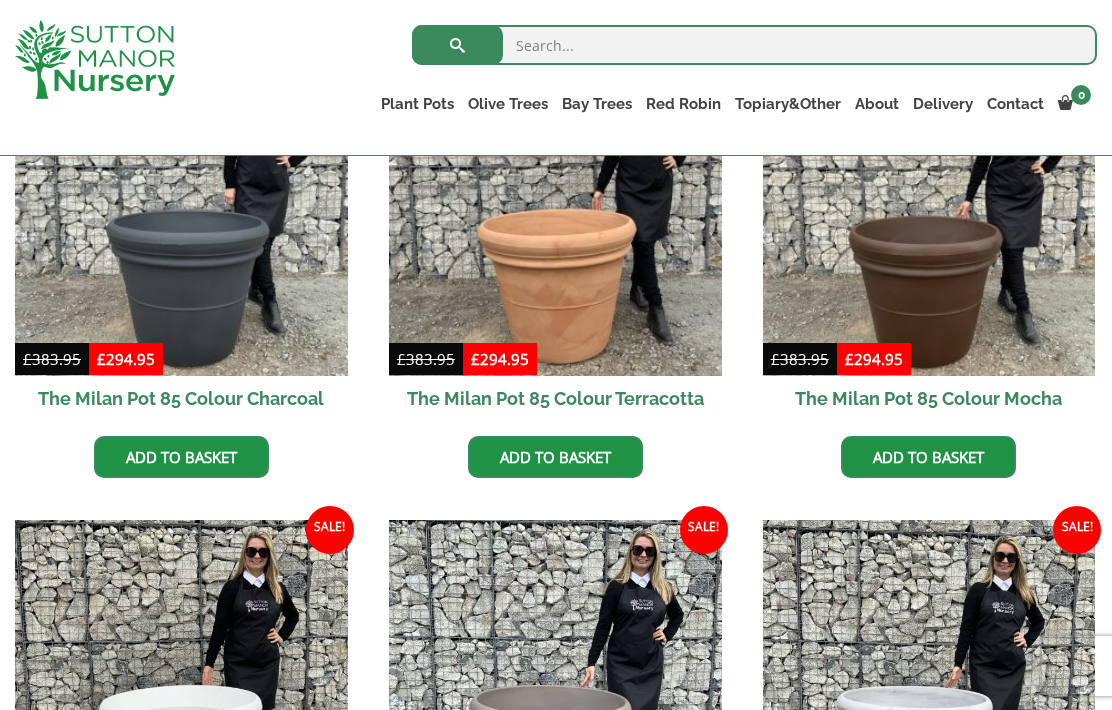 click at bounding box center (555, 209) 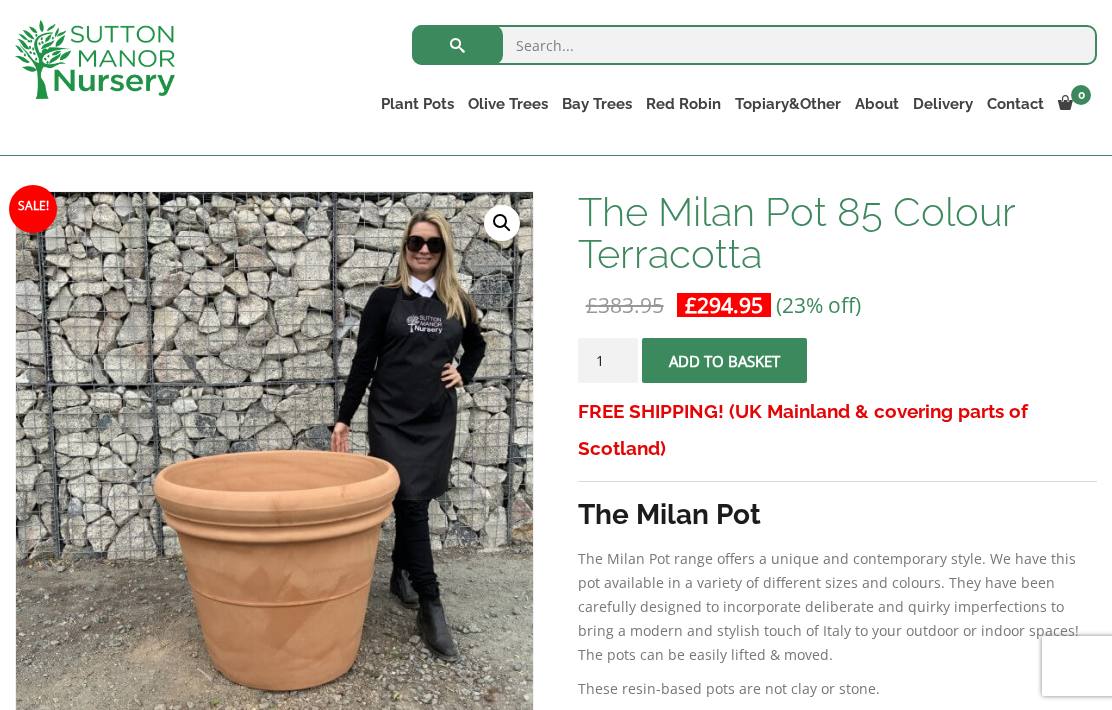 scroll, scrollTop: 0, scrollLeft: 0, axis: both 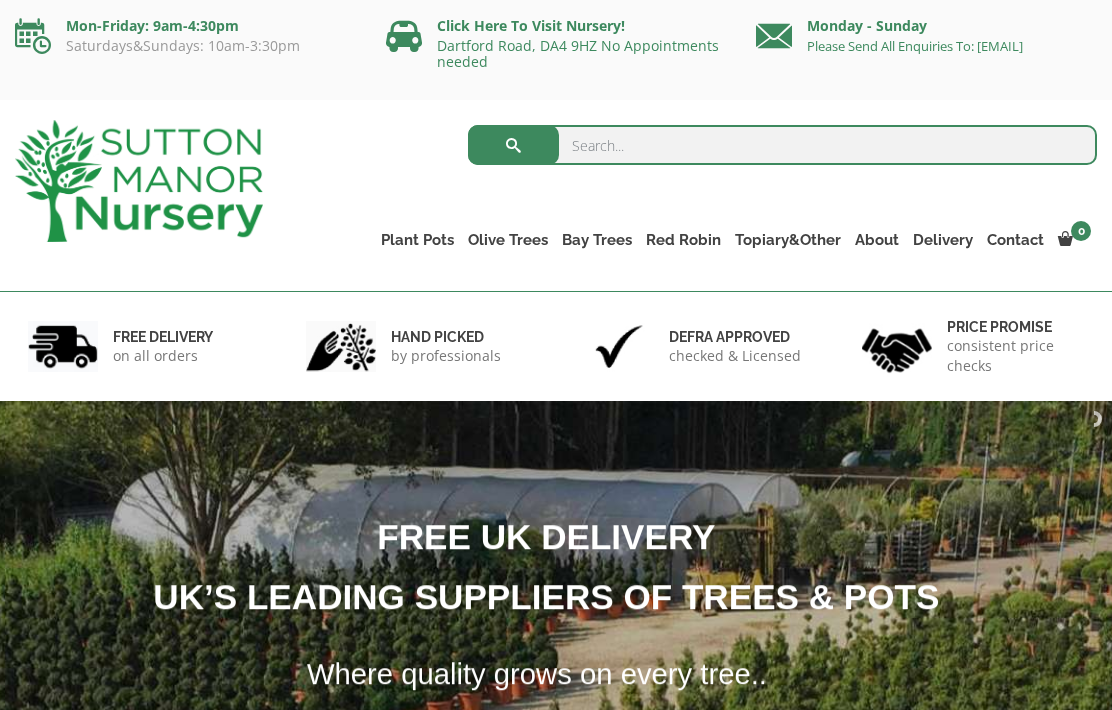 click on "The Capri Pots" at bounding box center [0, 0] 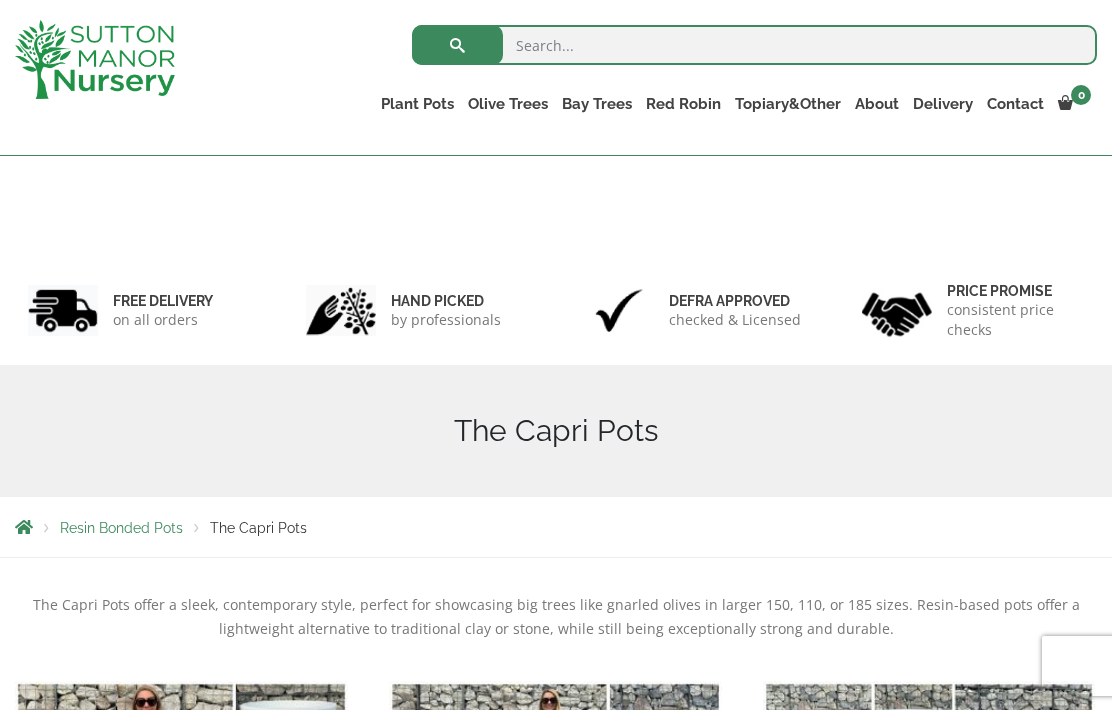 scroll, scrollTop: 551, scrollLeft: 0, axis: vertical 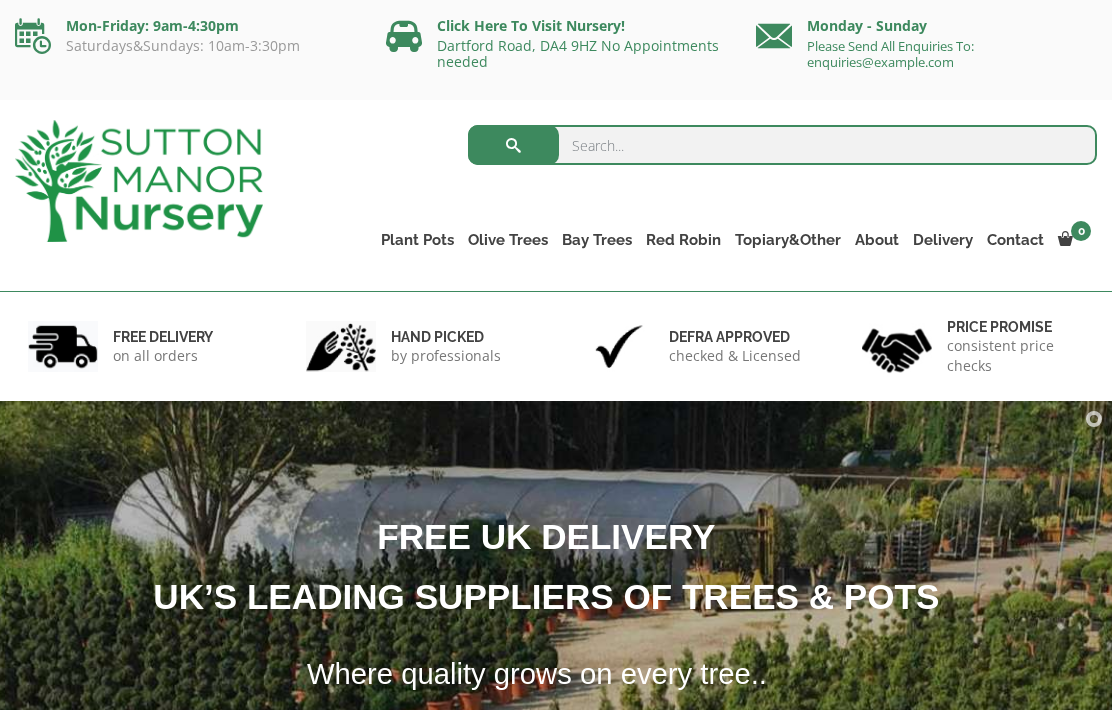 click on "Resin Bonded Pots" at bounding box center [0, 0] 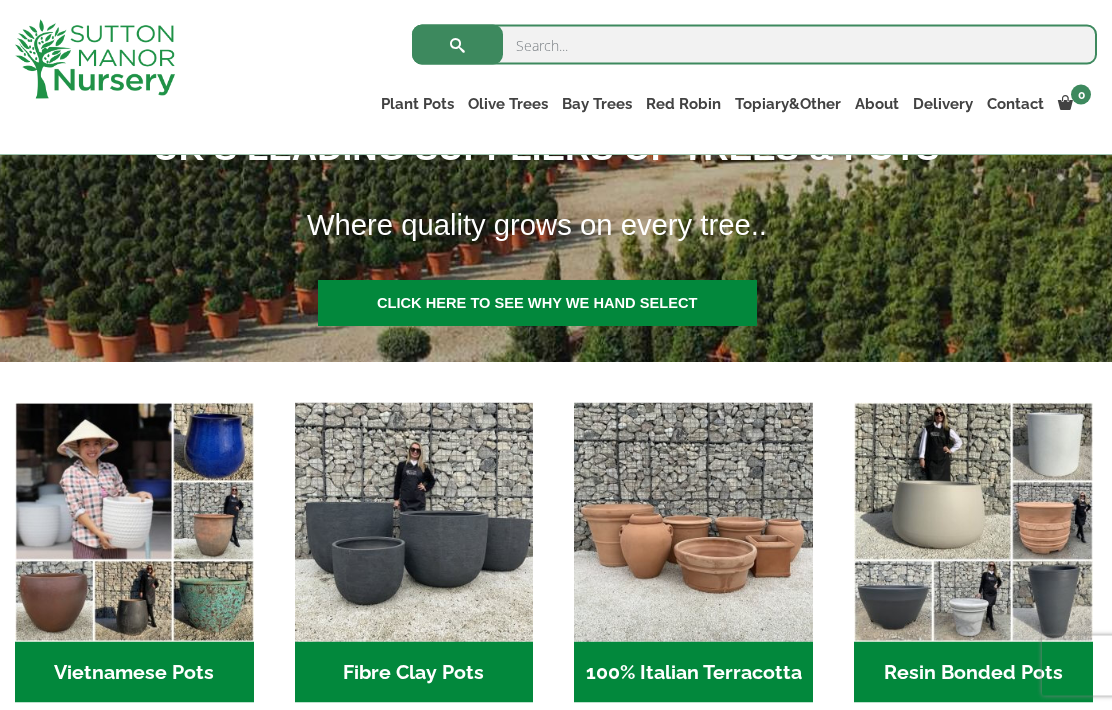 scroll, scrollTop: 413, scrollLeft: 0, axis: vertical 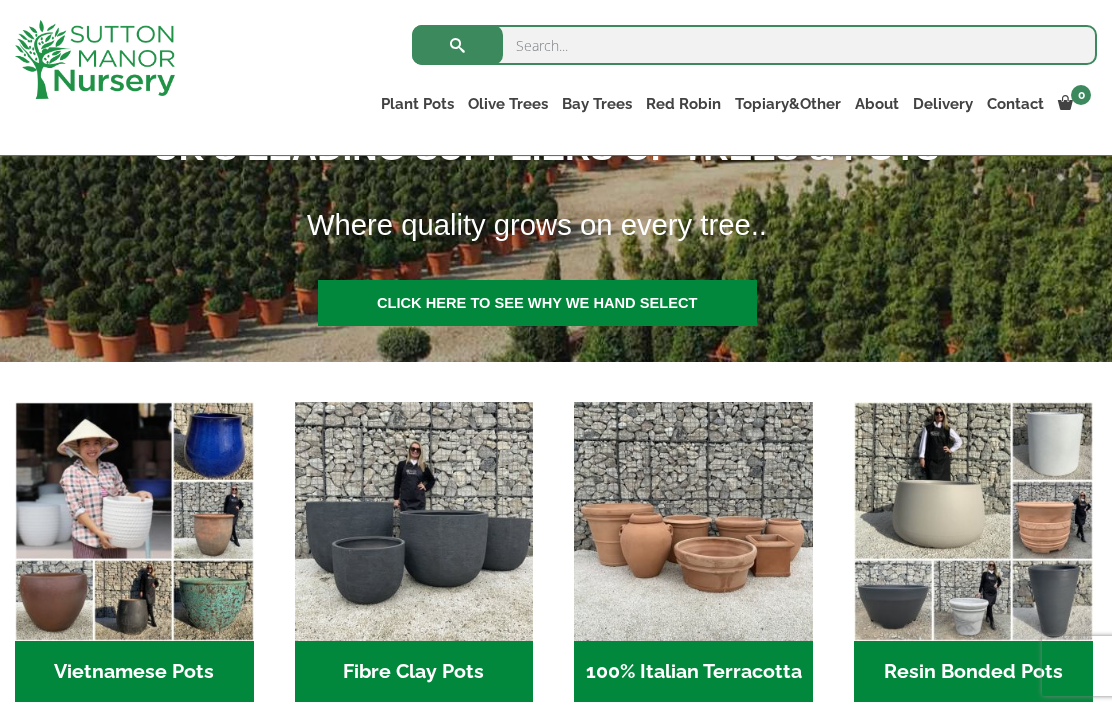 click at bounding box center (973, 521) 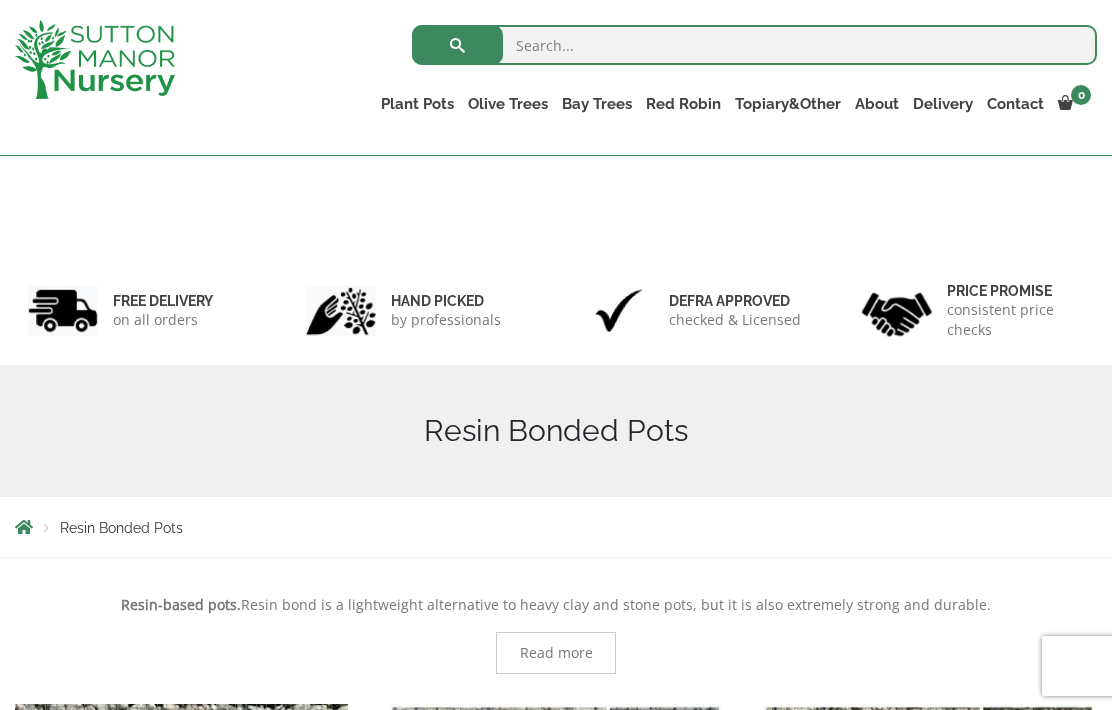 scroll, scrollTop: 249, scrollLeft: 0, axis: vertical 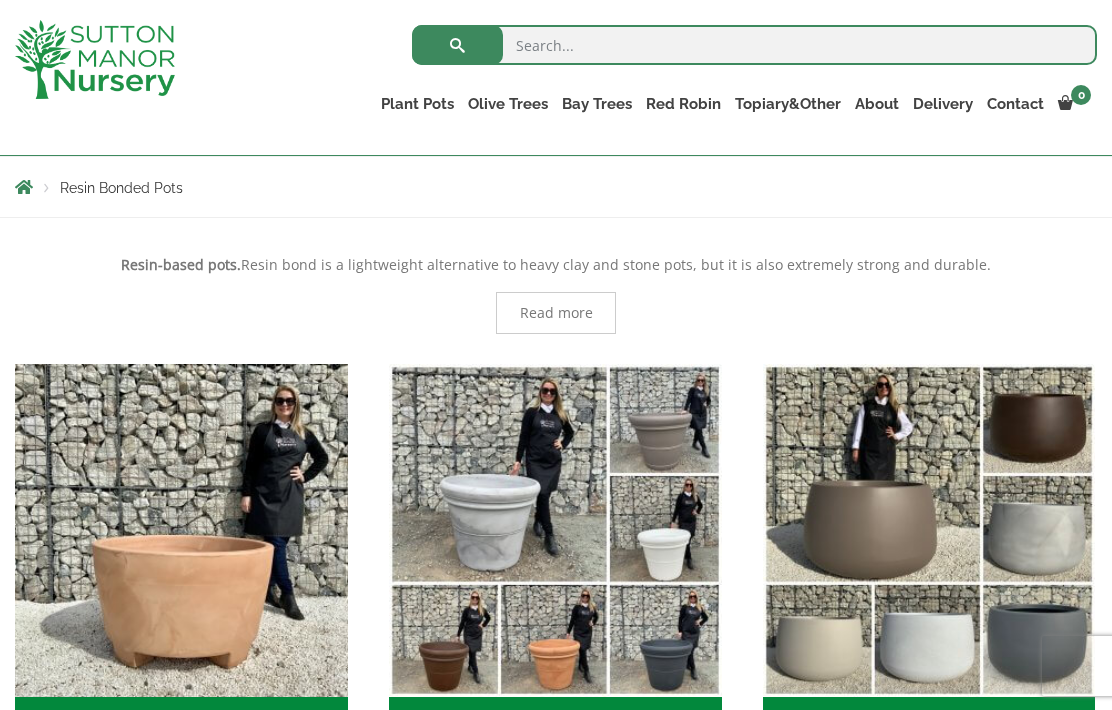 click on "The Amalfi Pots  (3)" at bounding box center (181, 728) 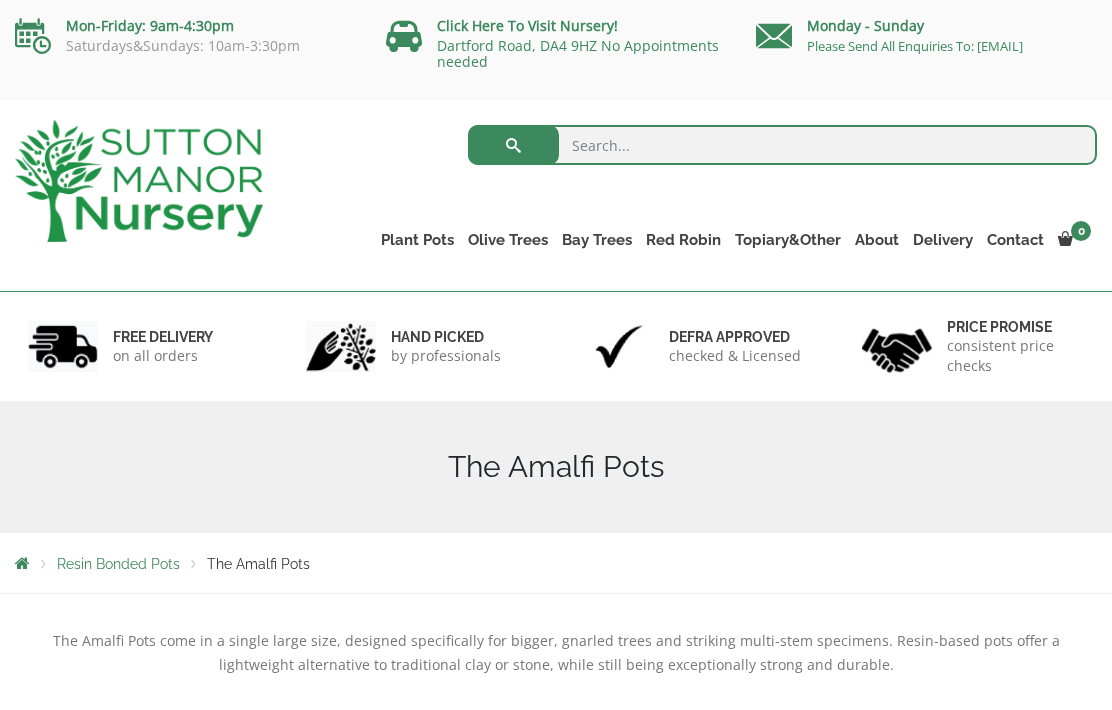 scroll, scrollTop: 0, scrollLeft: 0, axis: both 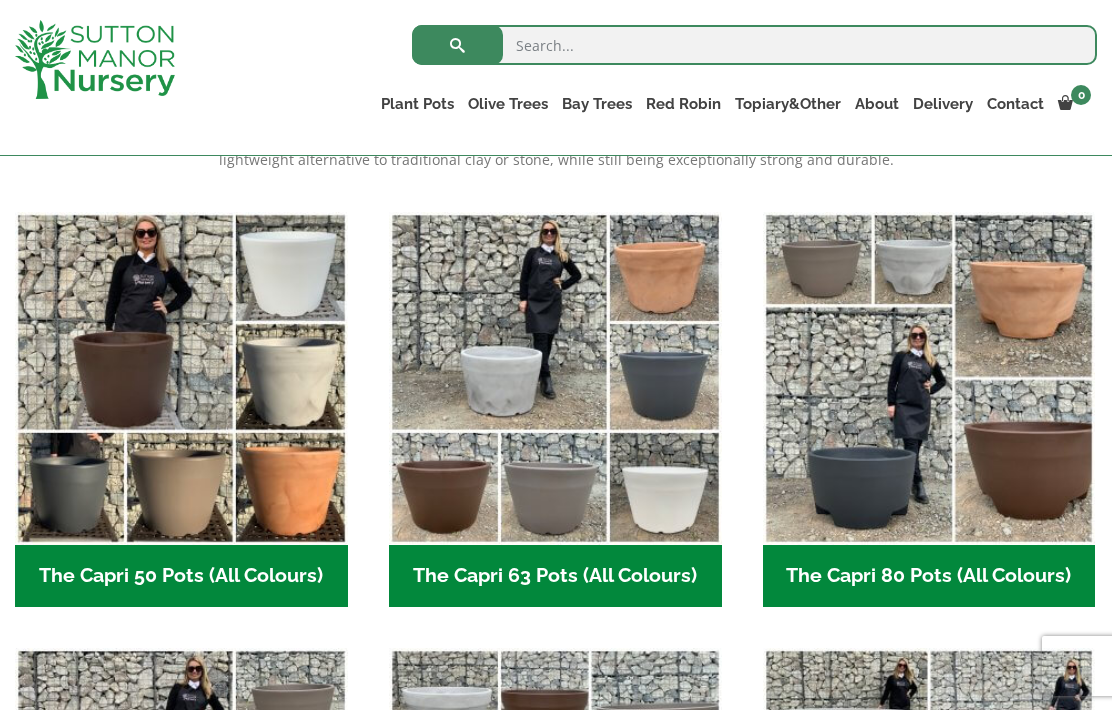 click at bounding box center (555, 378) 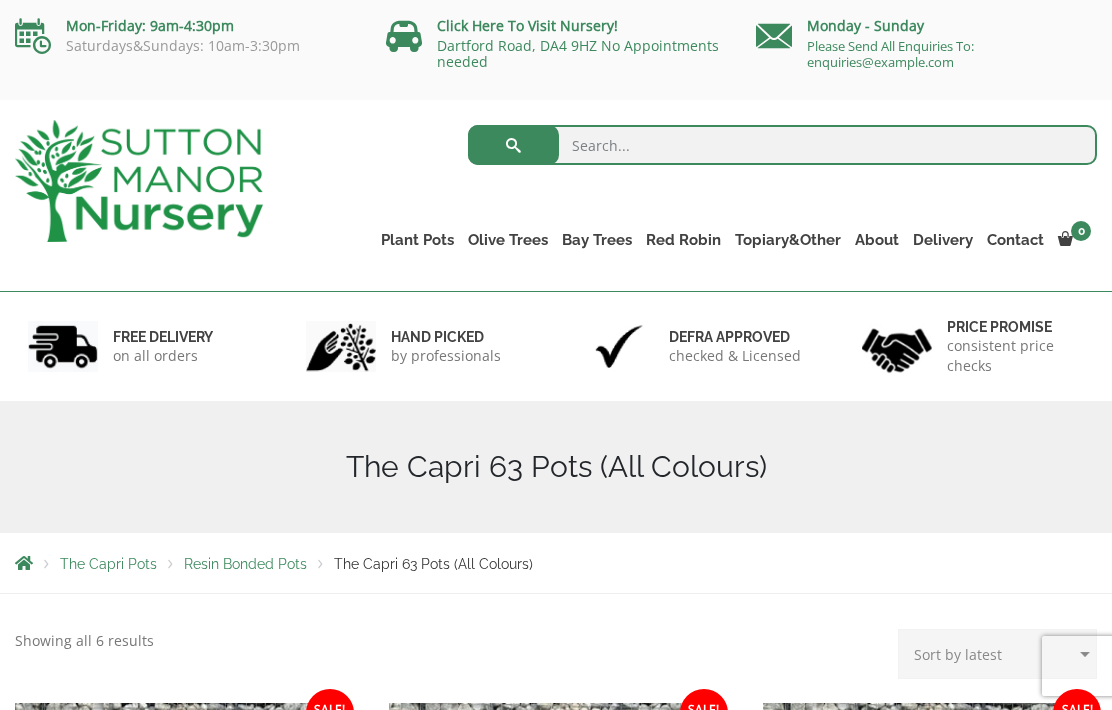 scroll, scrollTop: 0, scrollLeft: 0, axis: both 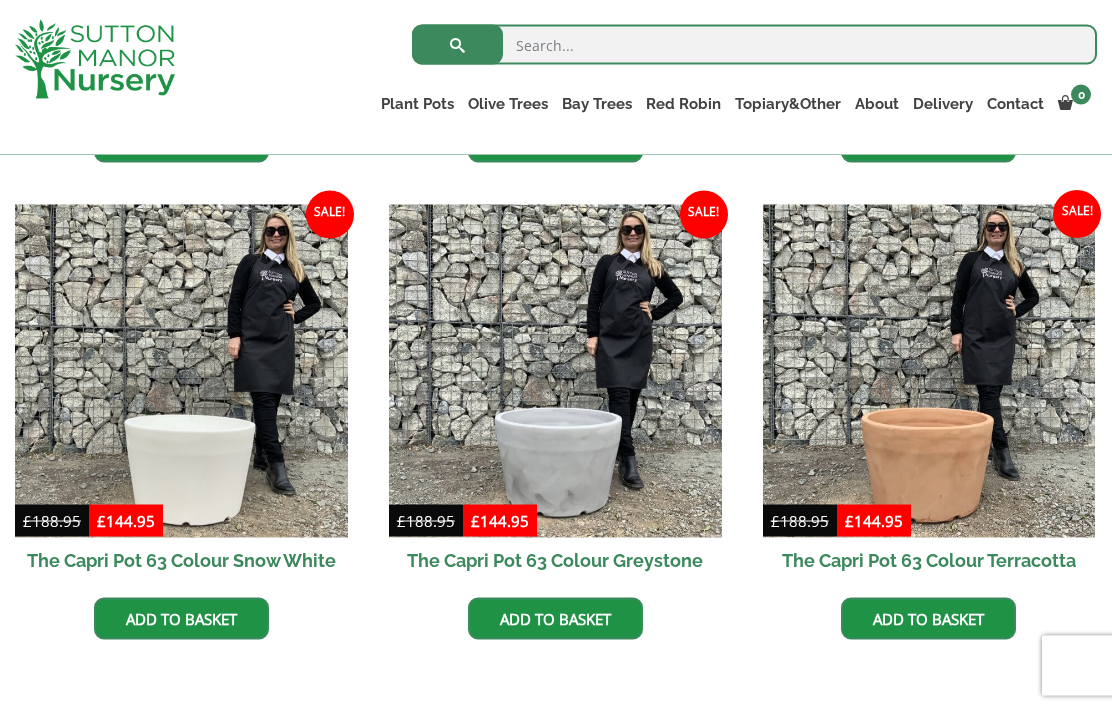 click at bounding box center [929, 371] 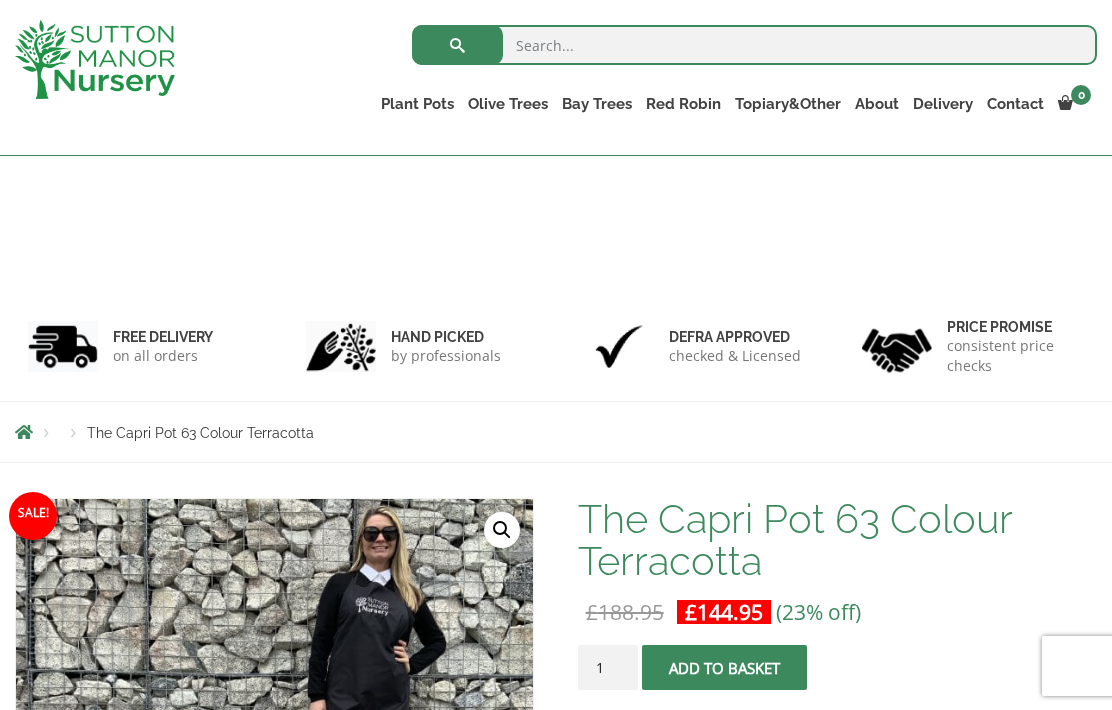 scroll, scrollTop: 328, scrollLeft: 0, axis: vertical 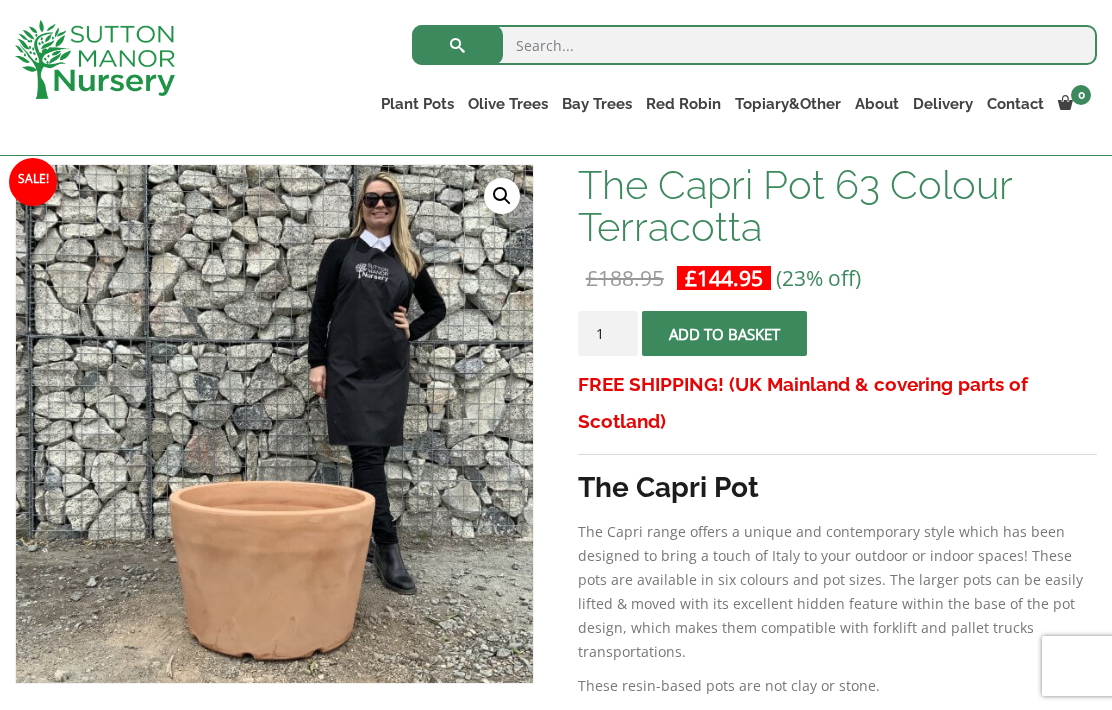 click on "🔍" at bounding box center [502, 196] 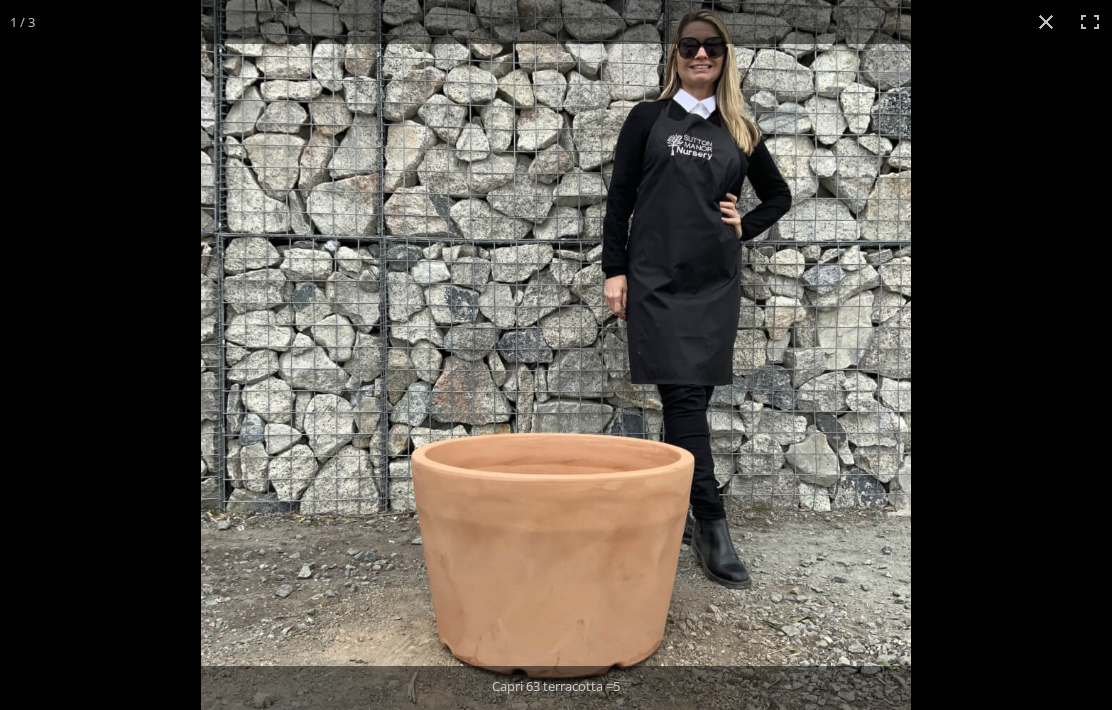 click at bounding box center (1046, 22) 